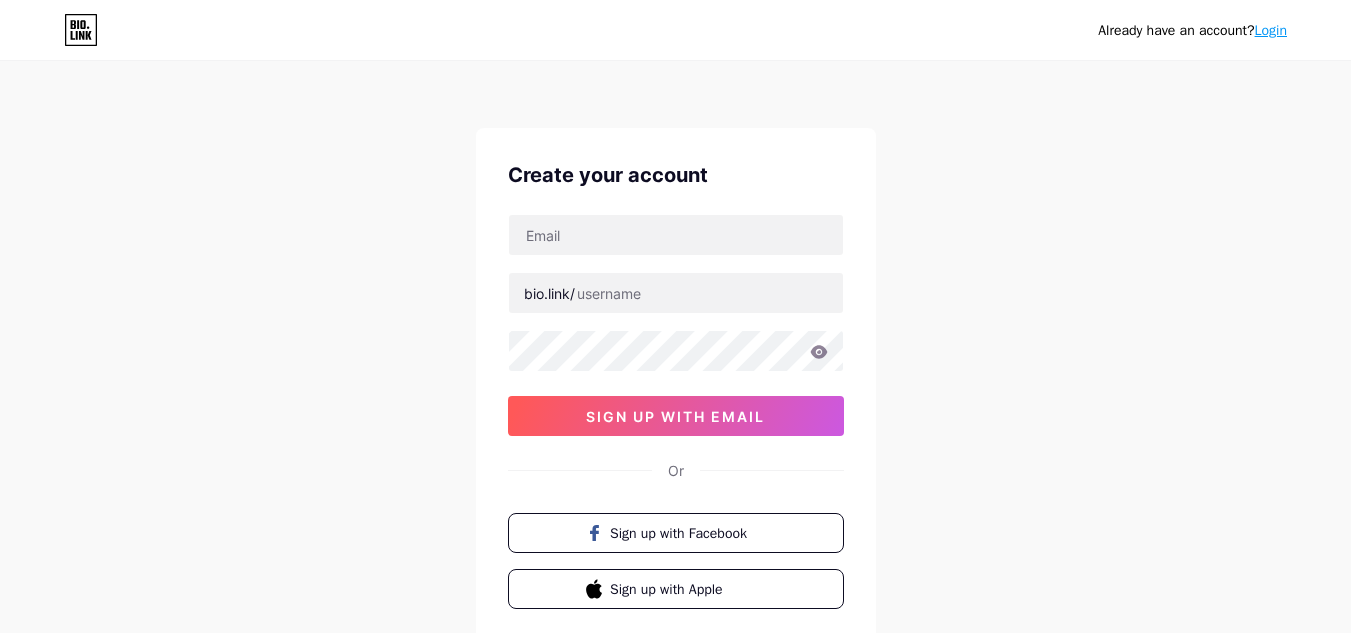 scroll, scrollTop: 0, scrollLeft: 0, axis: both 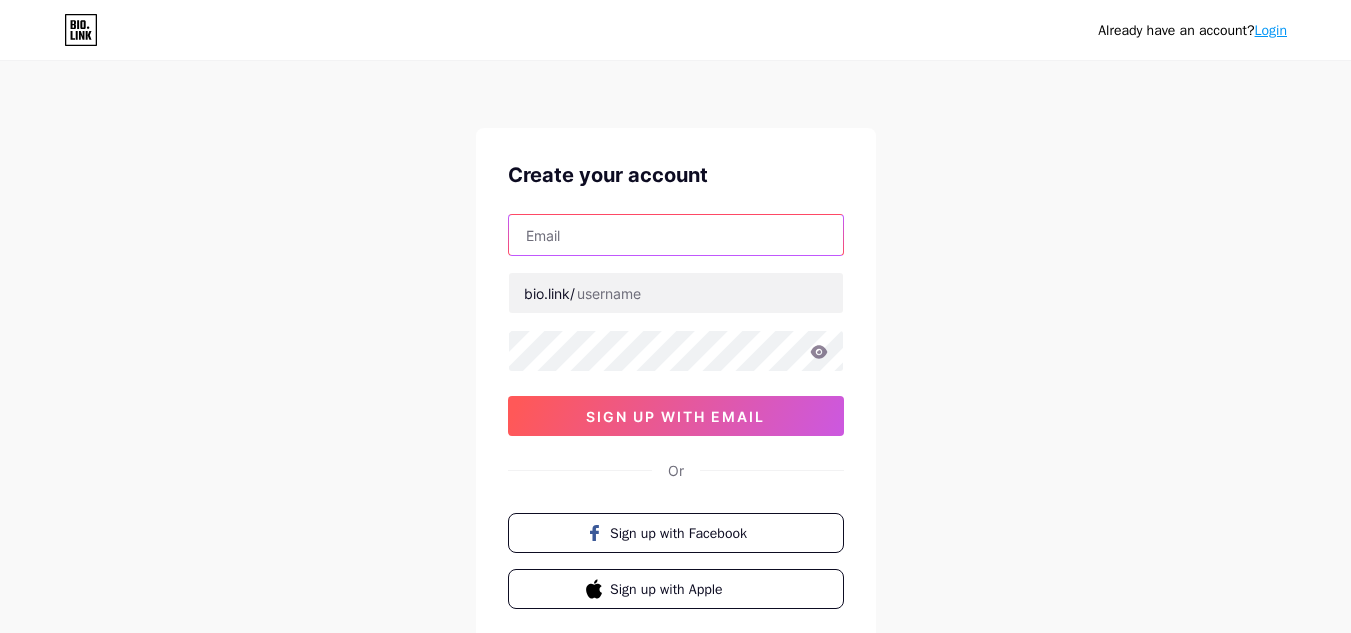 click at bounding box center [676, 235] 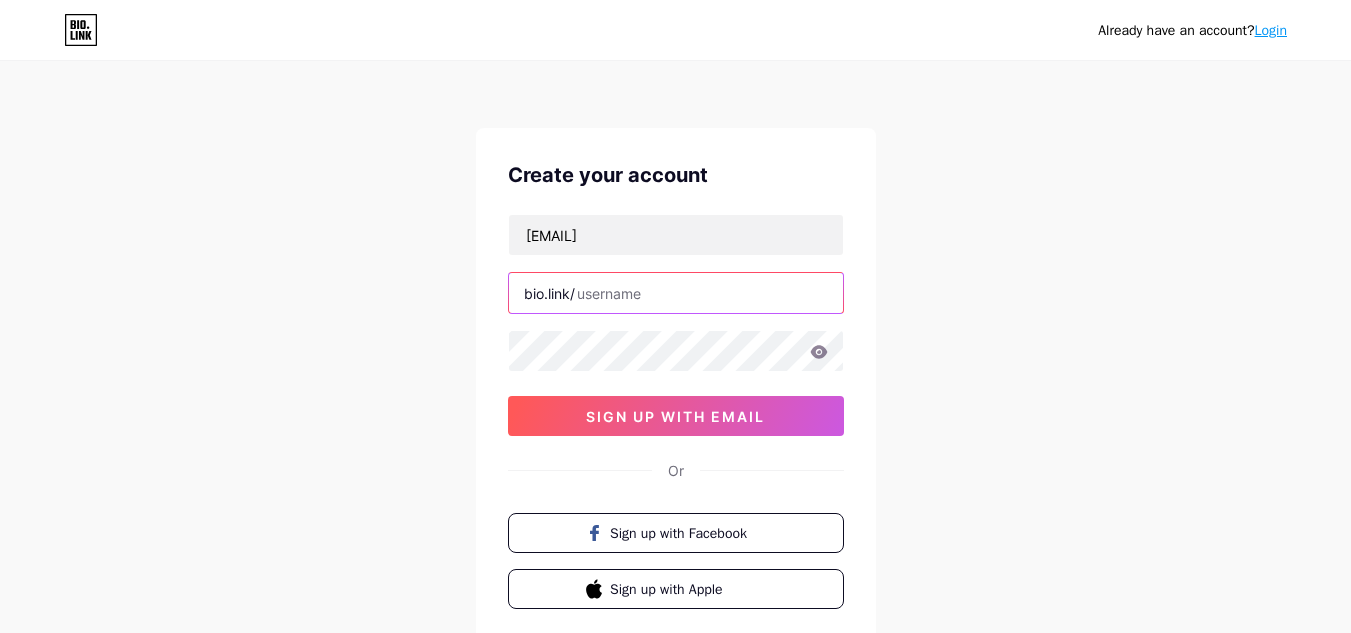click at bounding box center (676, 293) 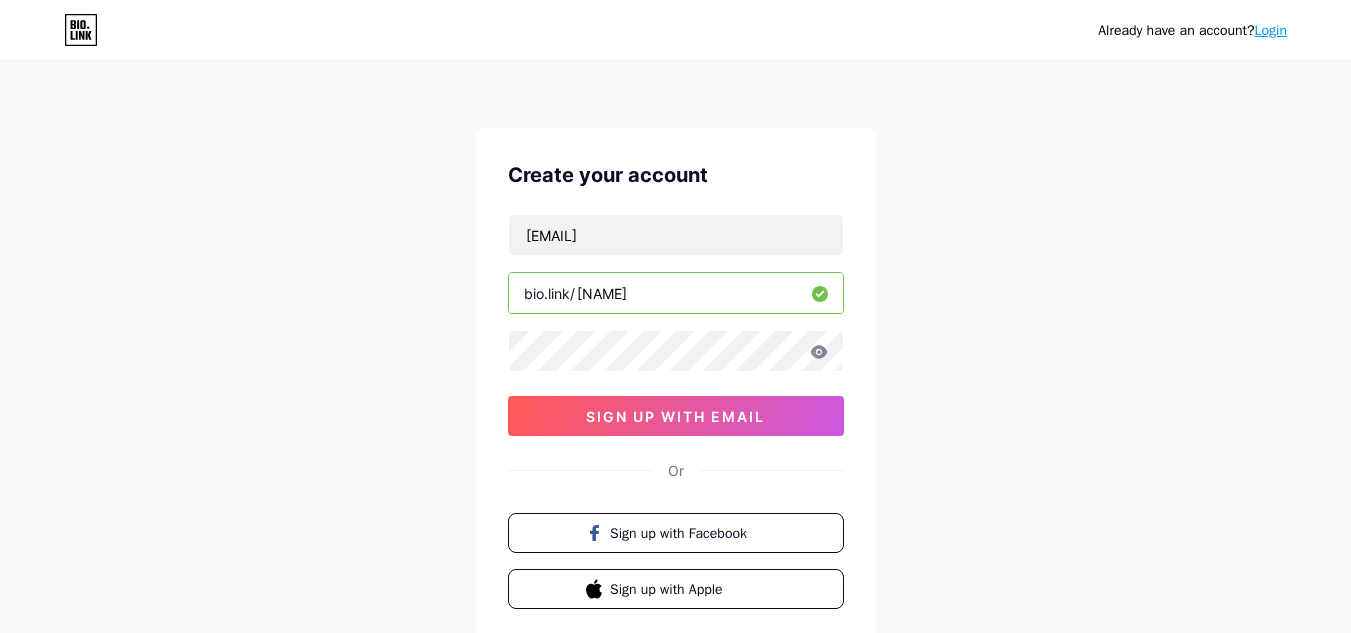 type on "[NAME]" 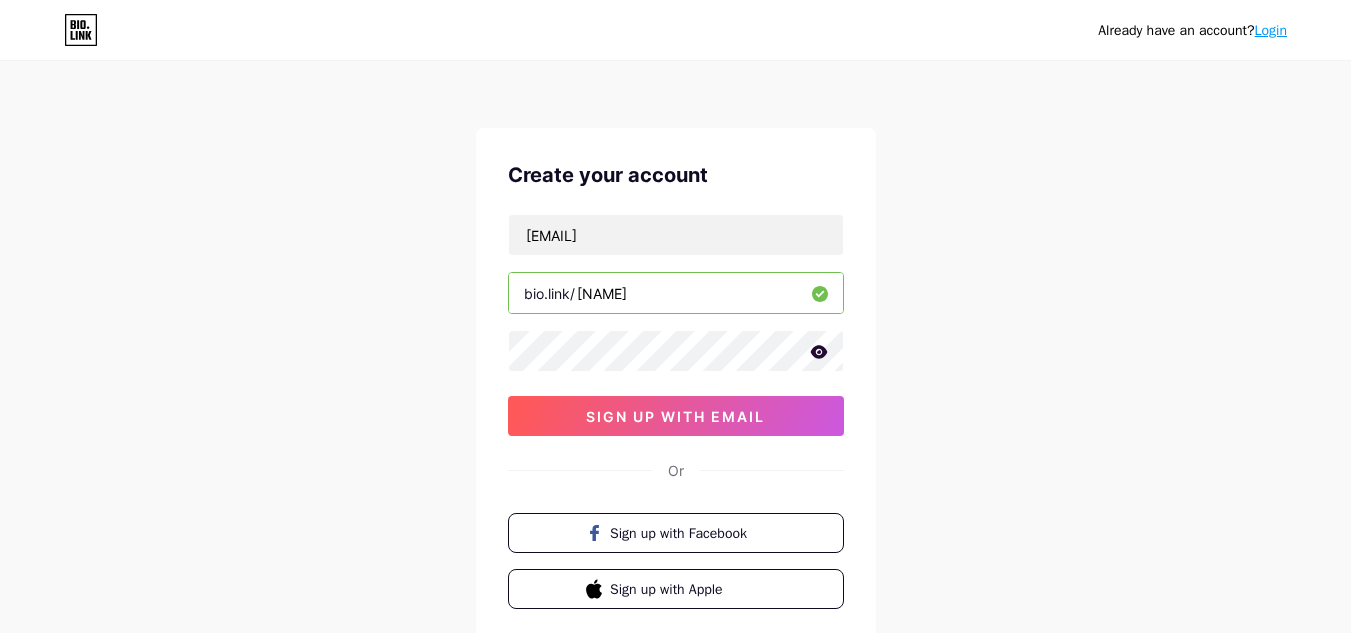 click at bounding box center [0, 0] 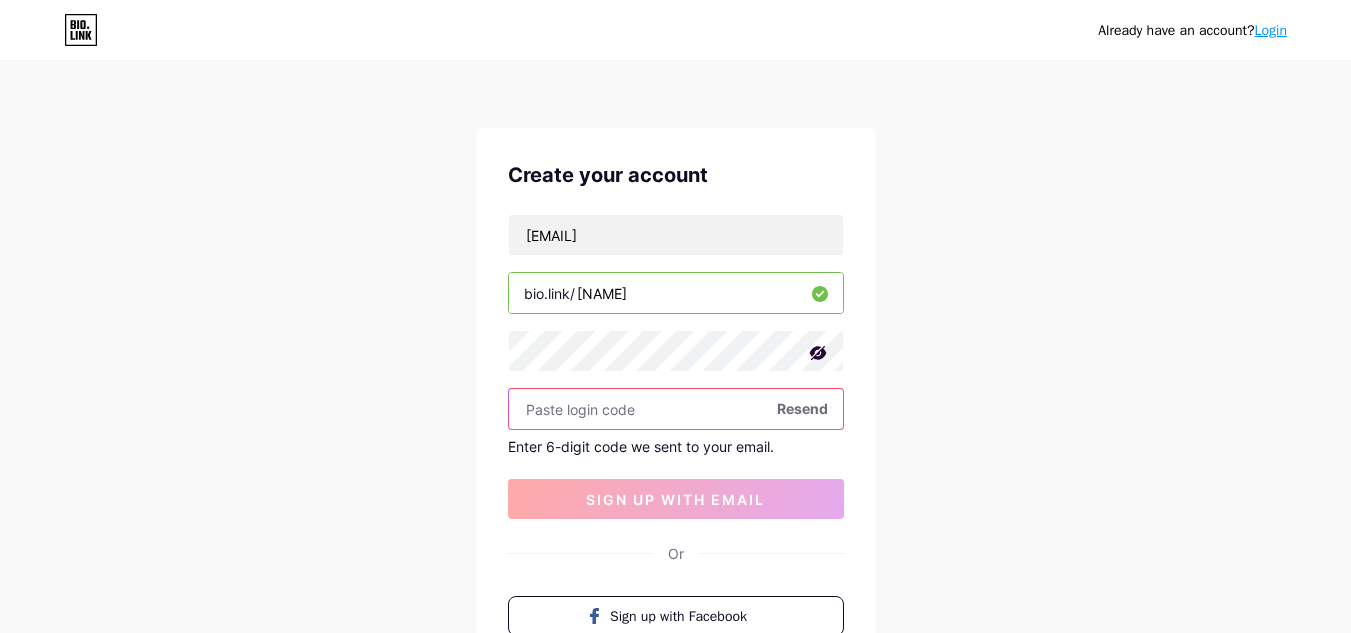 paste on "639357" 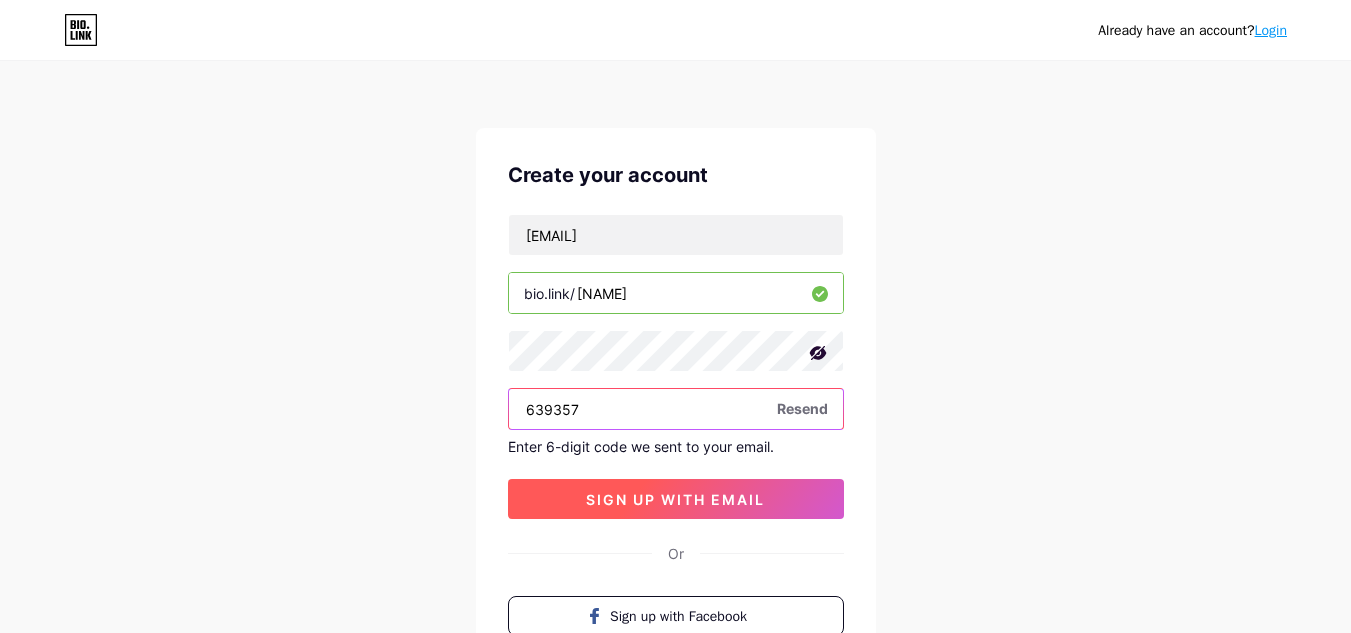 type on "639357" 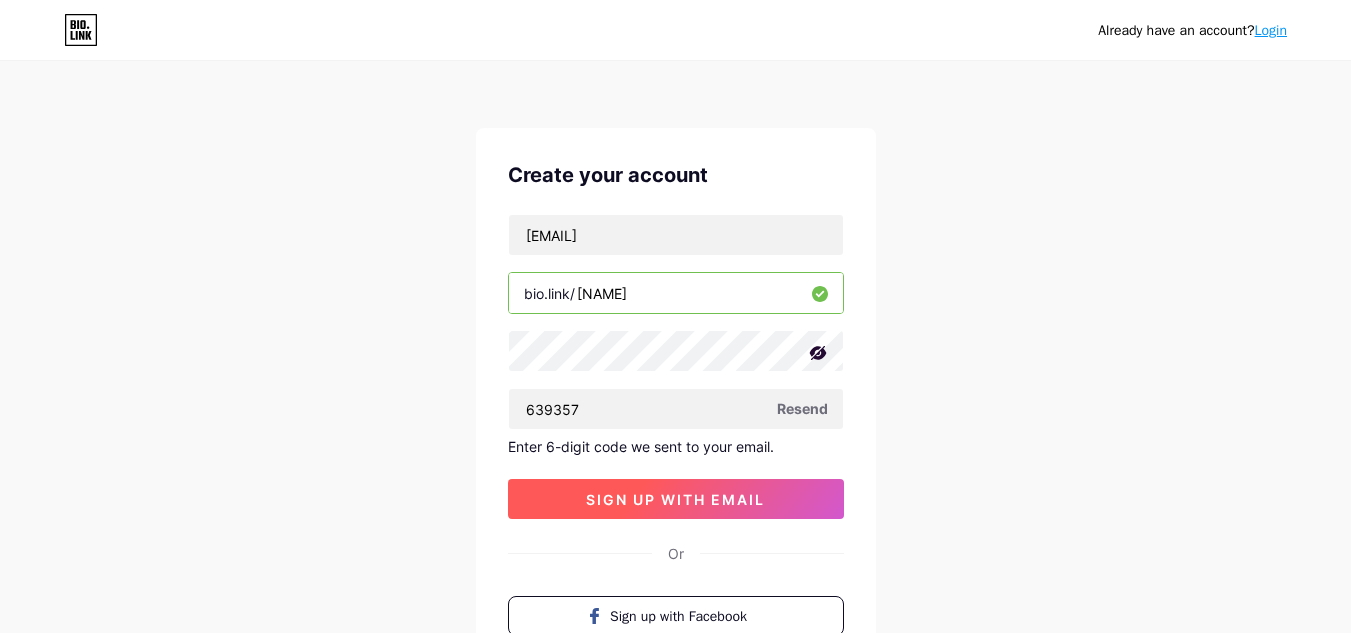 click on "sign up with email" at bounding box center [676, 499] 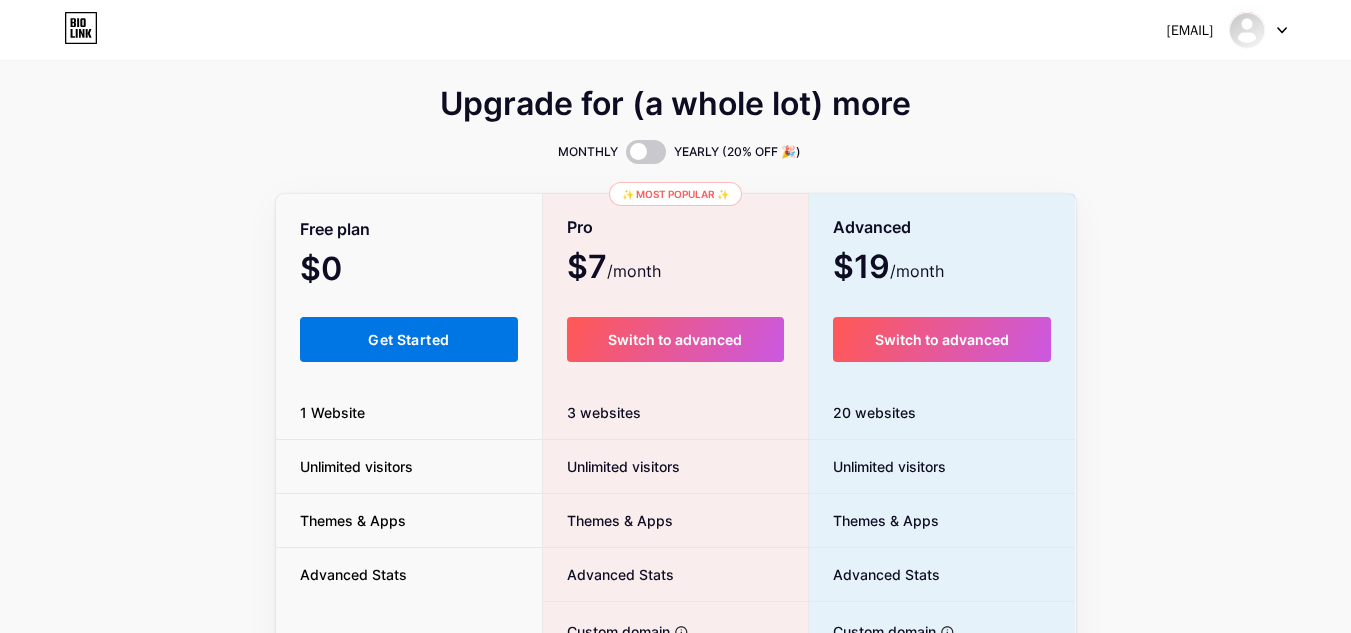 click on "Get Started" at bounding box center [409, 339] 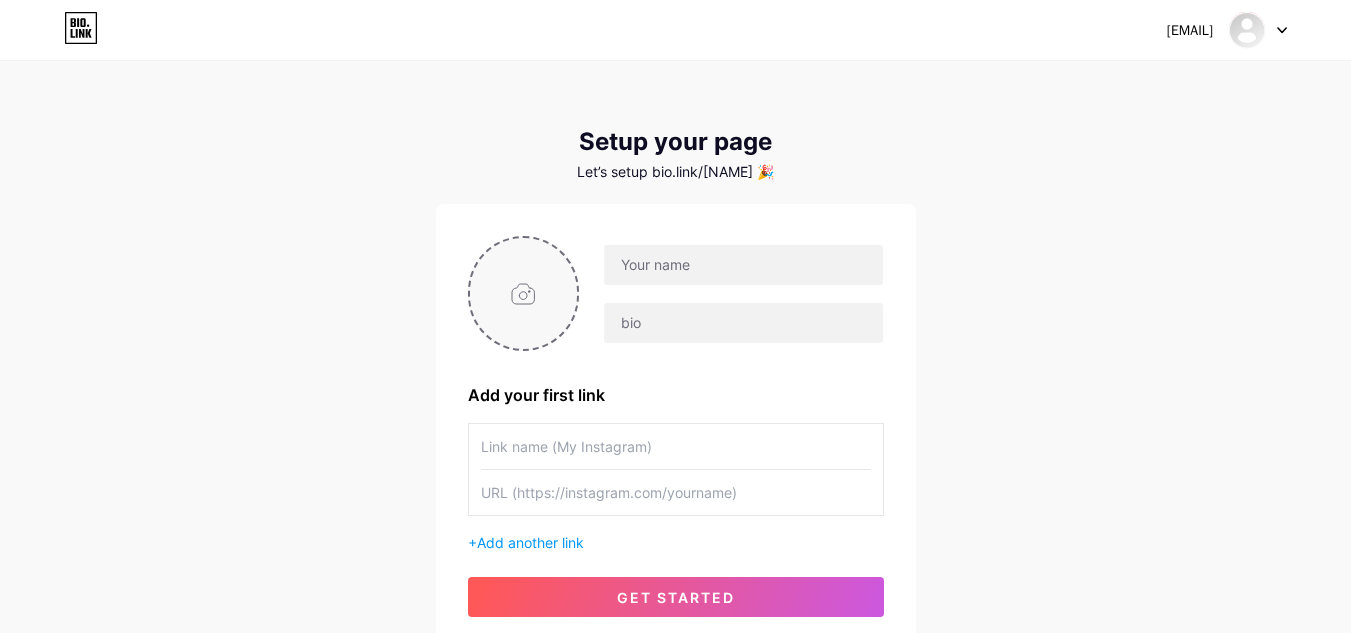click at bounding box center (524, 293) 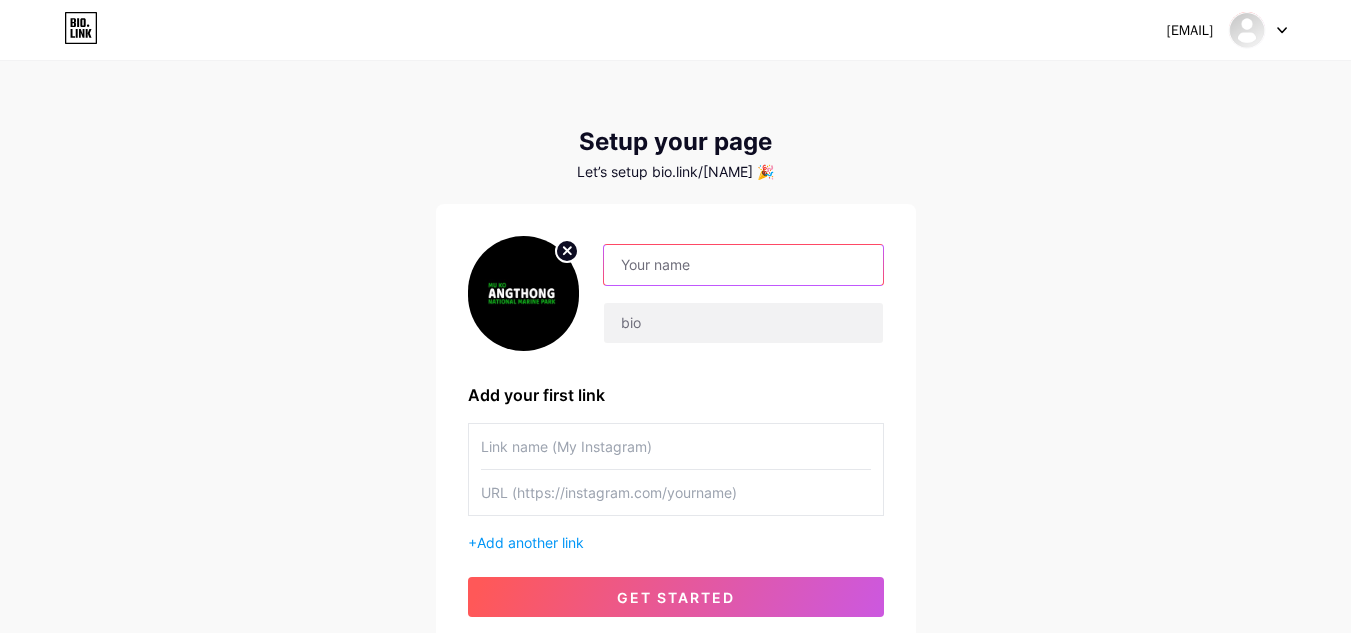 click at bounding box center [743, 265] 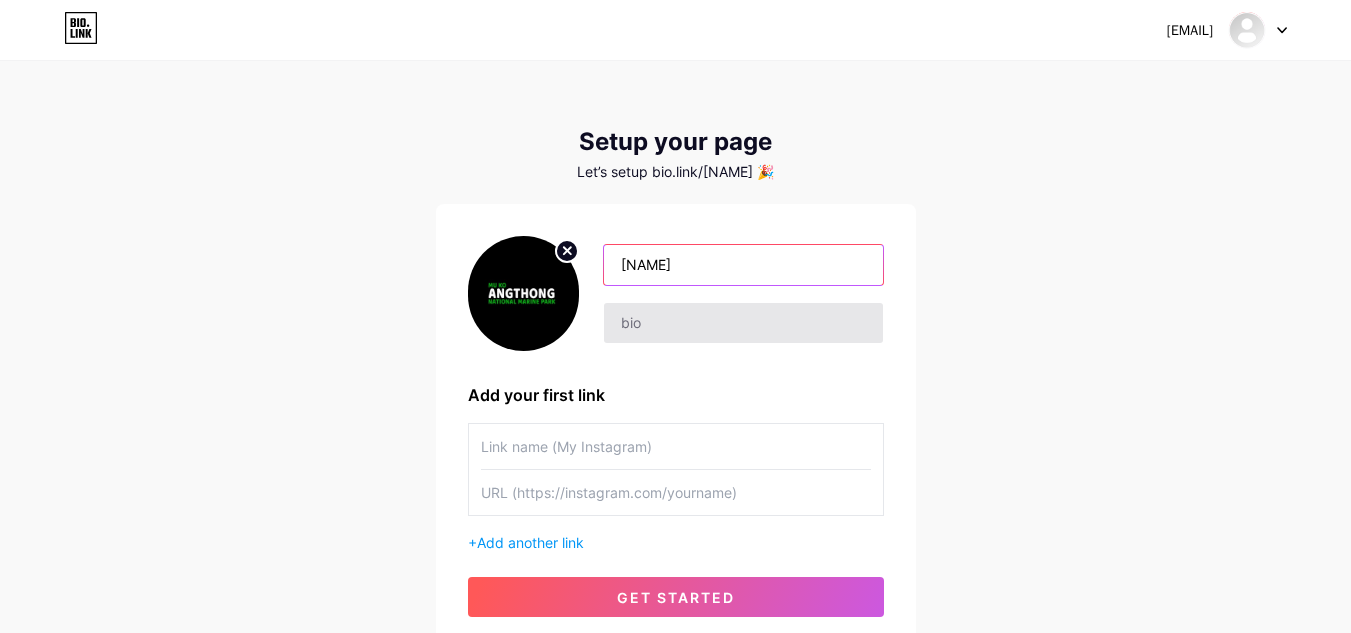 type on "[NAME]" 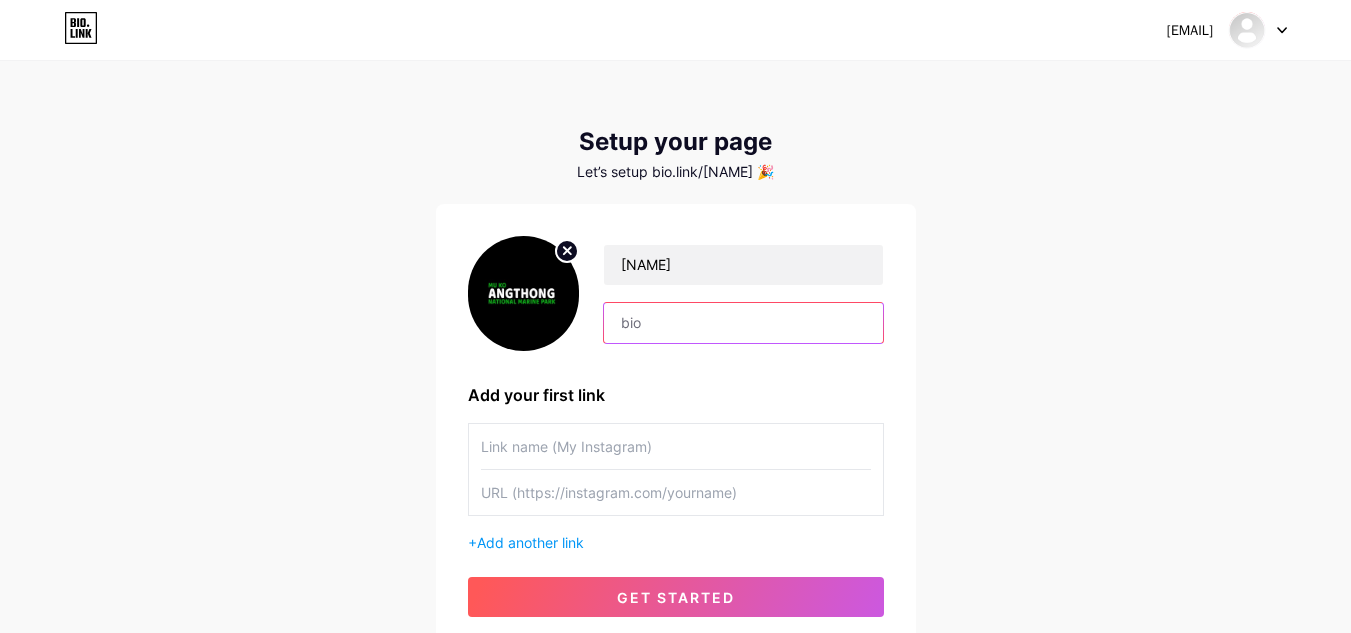 click at bounding box center [743, 323] 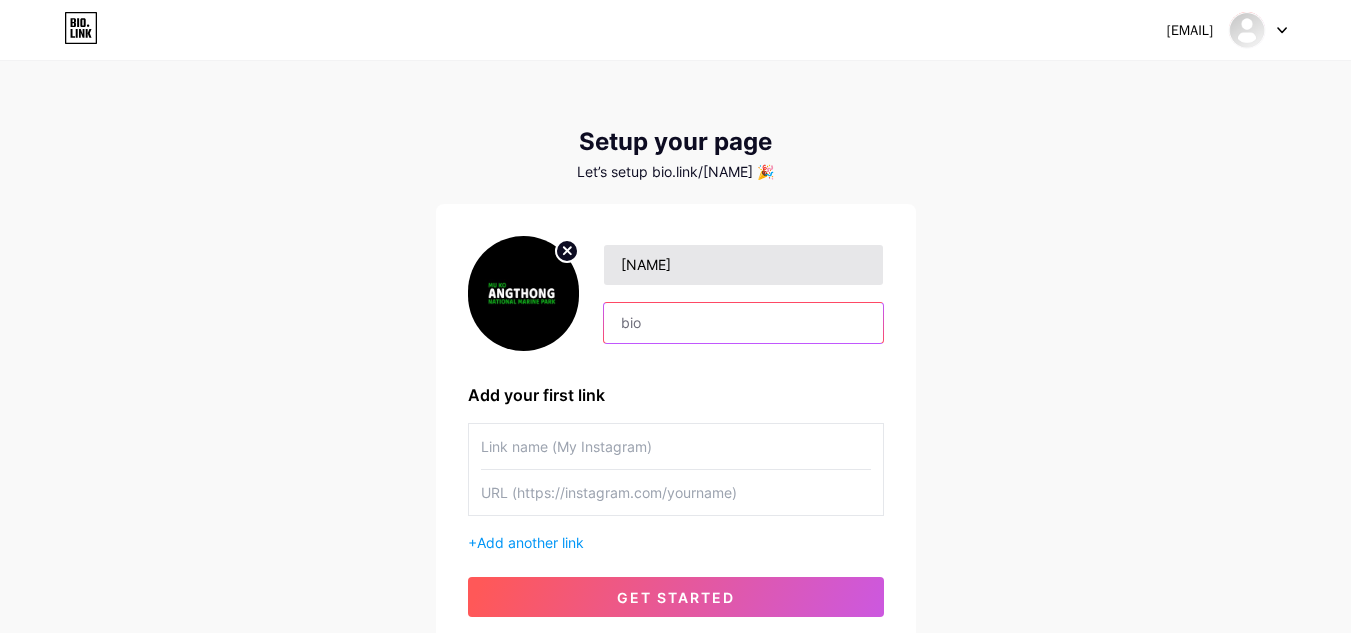 paste on "Mukoangthongnationalmarinepark offers day and night tours to Ang Thong Marine Park from Koh Samui. Prices start at 1,700 THB for adults and 1,200 THB for children. Family and senior-friendly. Includes hotel pickup, speedboat, lunch, snorkeling, kayaking, and guide. Book online or call [PHONE] or [PHONE] for reservations." 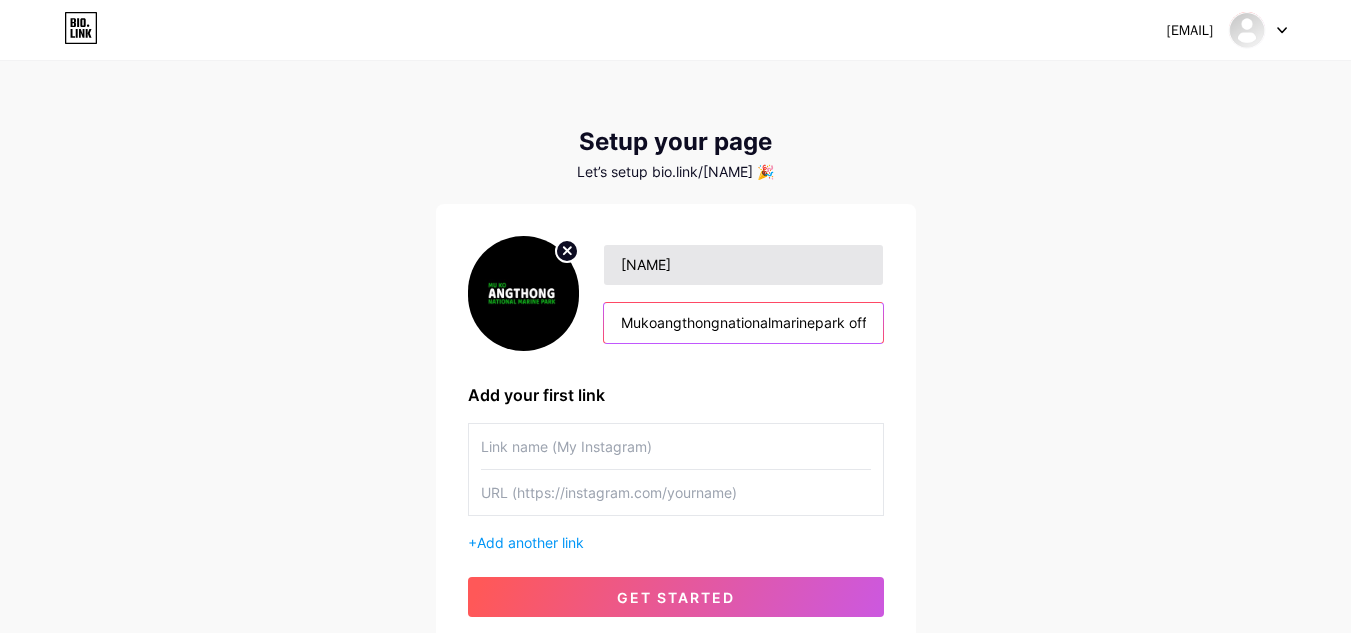 scroll, scrollTop: 0, scrollLeft: 1955, axis: horizontal 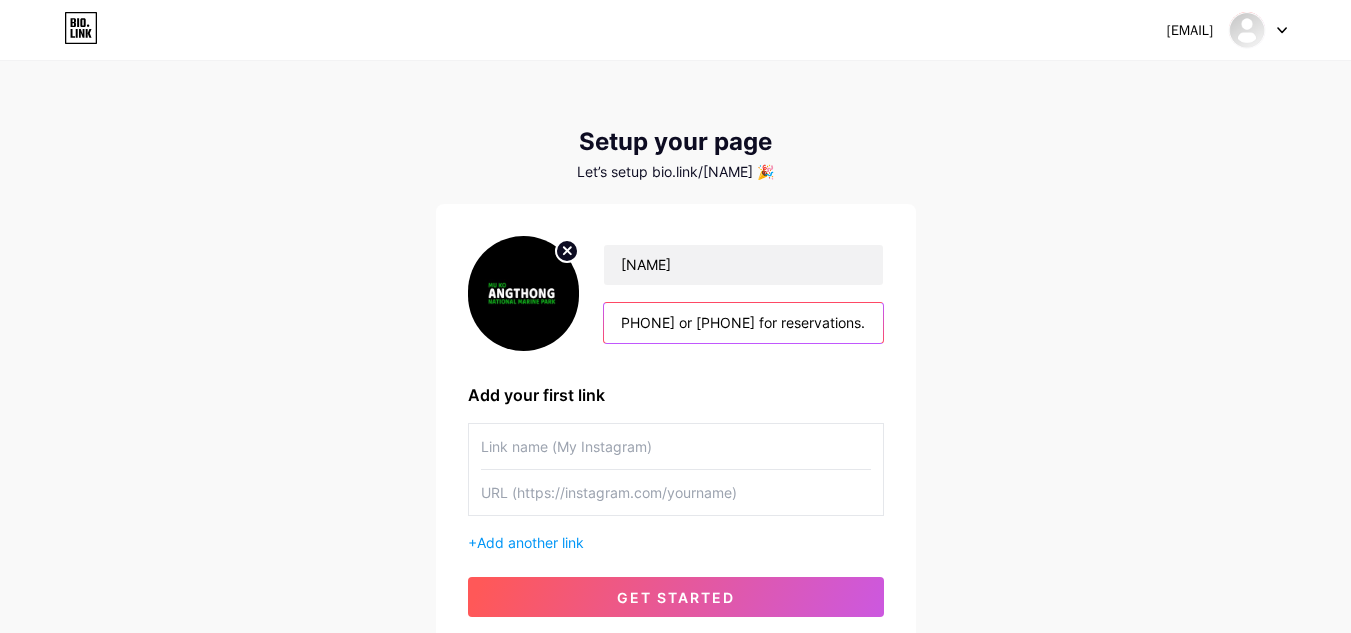 type on "Mukoangthongnationalmarinepark offers day and night tours to Ang Thong Marine Park from Koh Samui. Prices start at 1,700 THB for adults and 1,200 THB for children. Family and senior-friendly. Includes hotel pickup, speedboat, lunch, snorkeling, kayaking, and guide. Book online or call [PHONE] or [PHONE] for reservations." 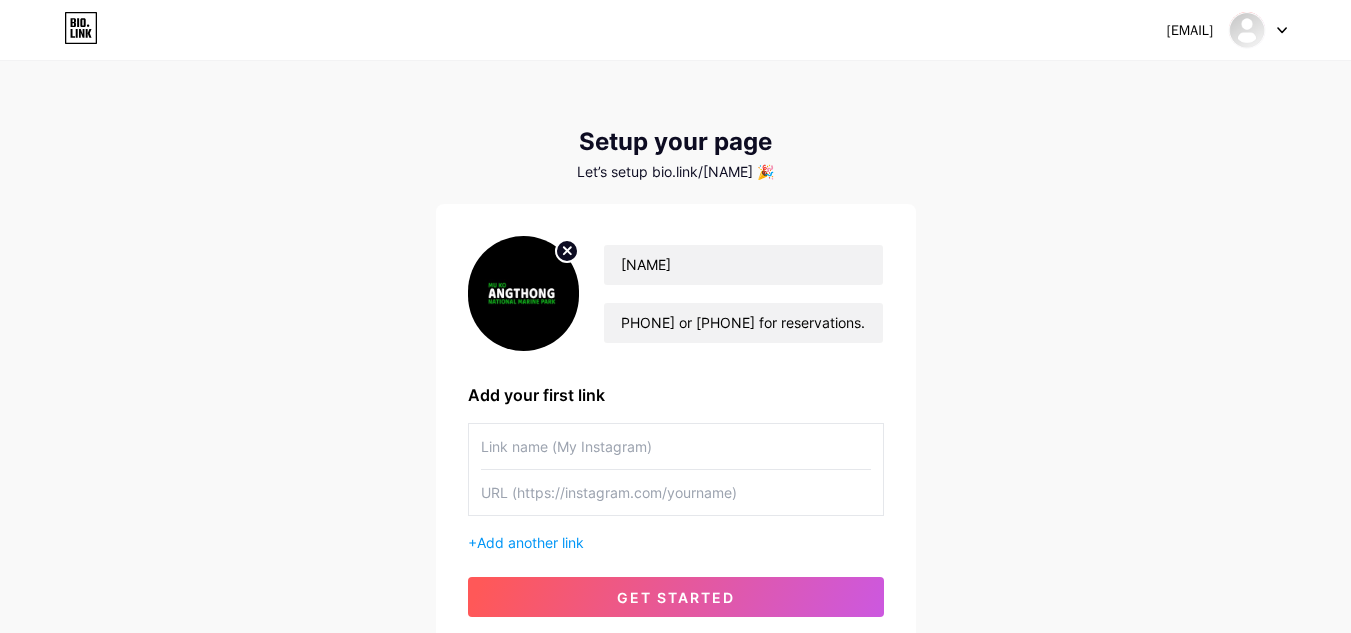 scroll, scrollTop: 0, scrollLeft: 0, axis: both 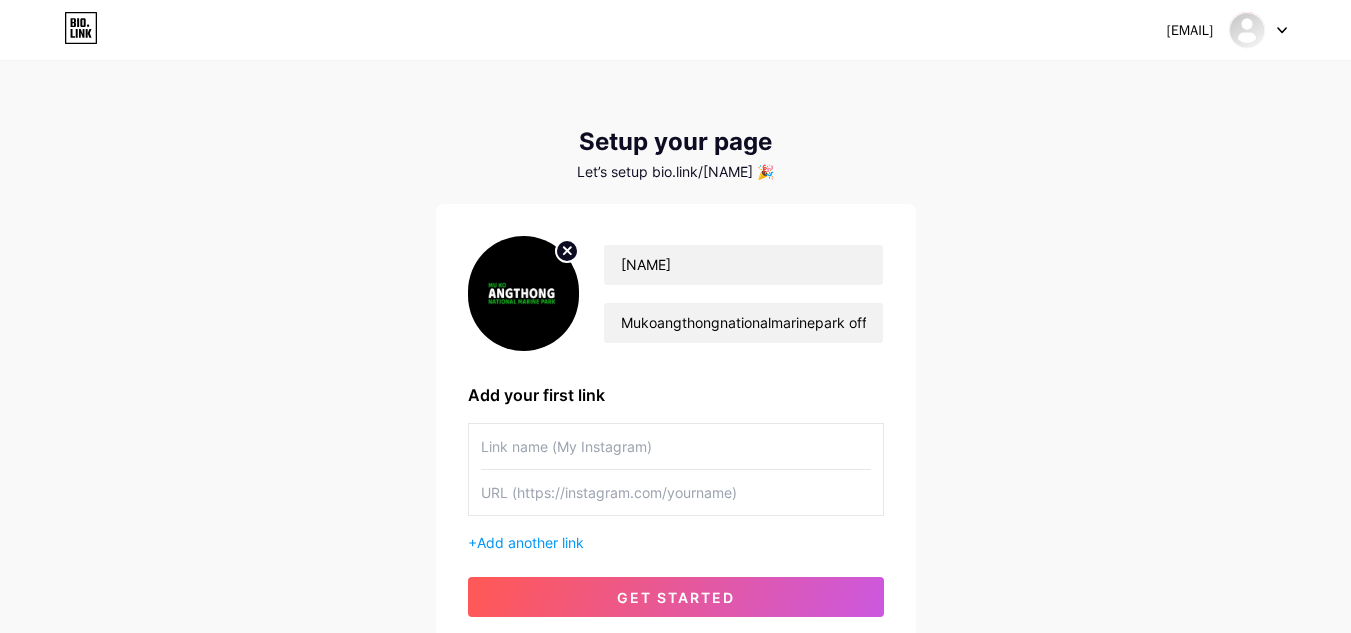 click at bounding box center [676, 446] 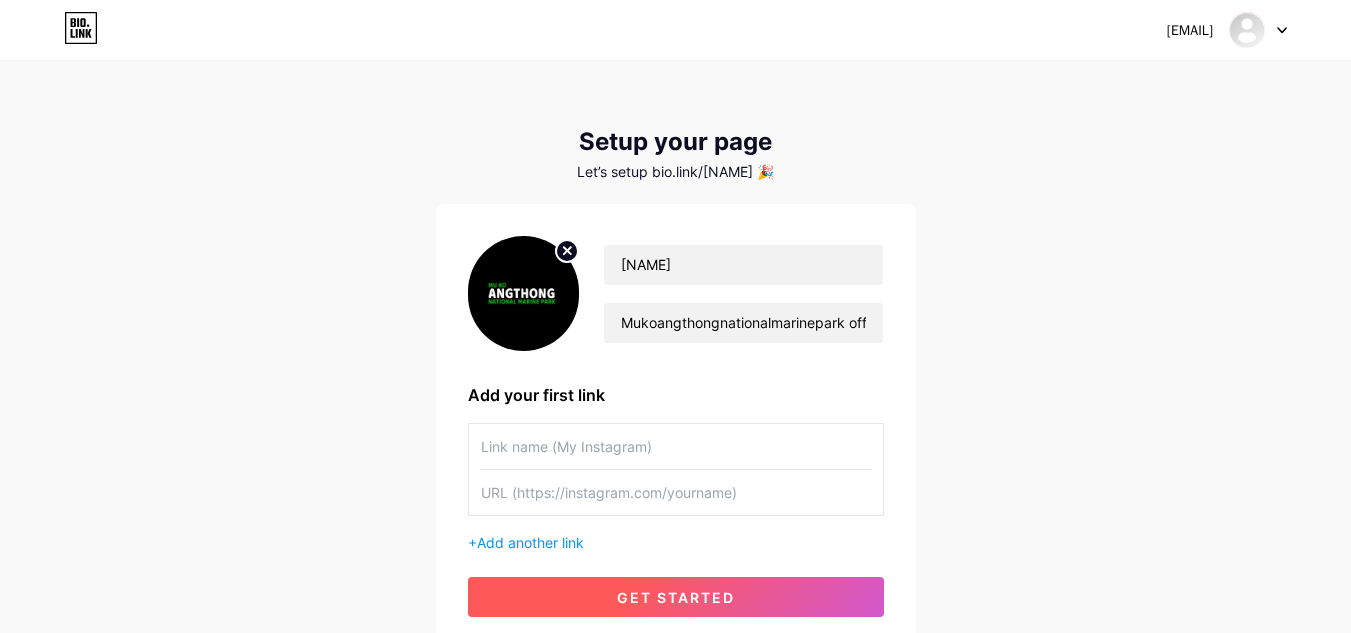 click on "get started" at bounding box center (676, 597) 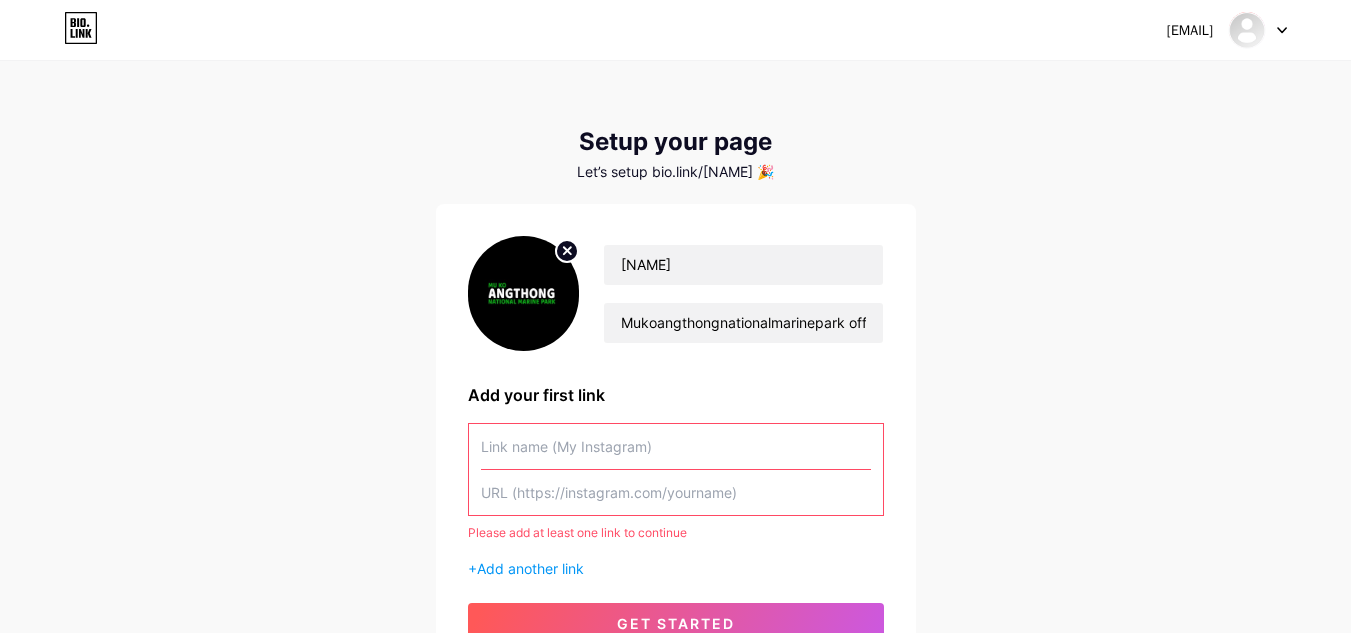 click at bounding box center [676, 446] 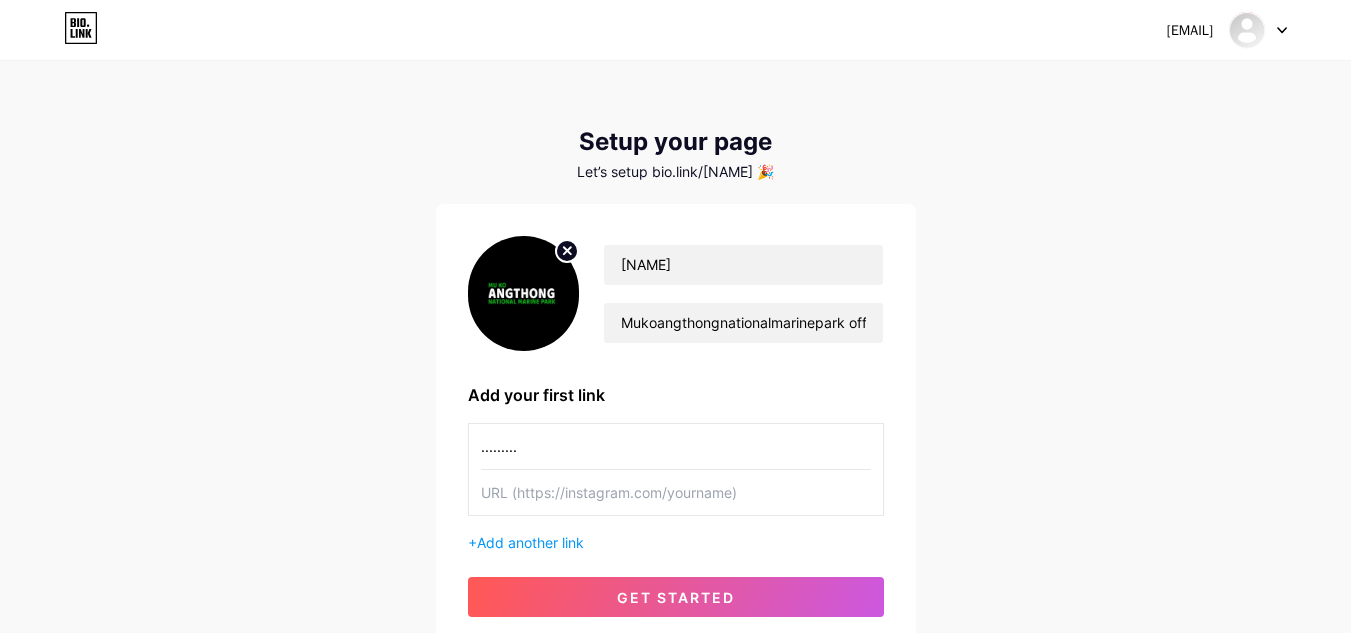 type on "........." 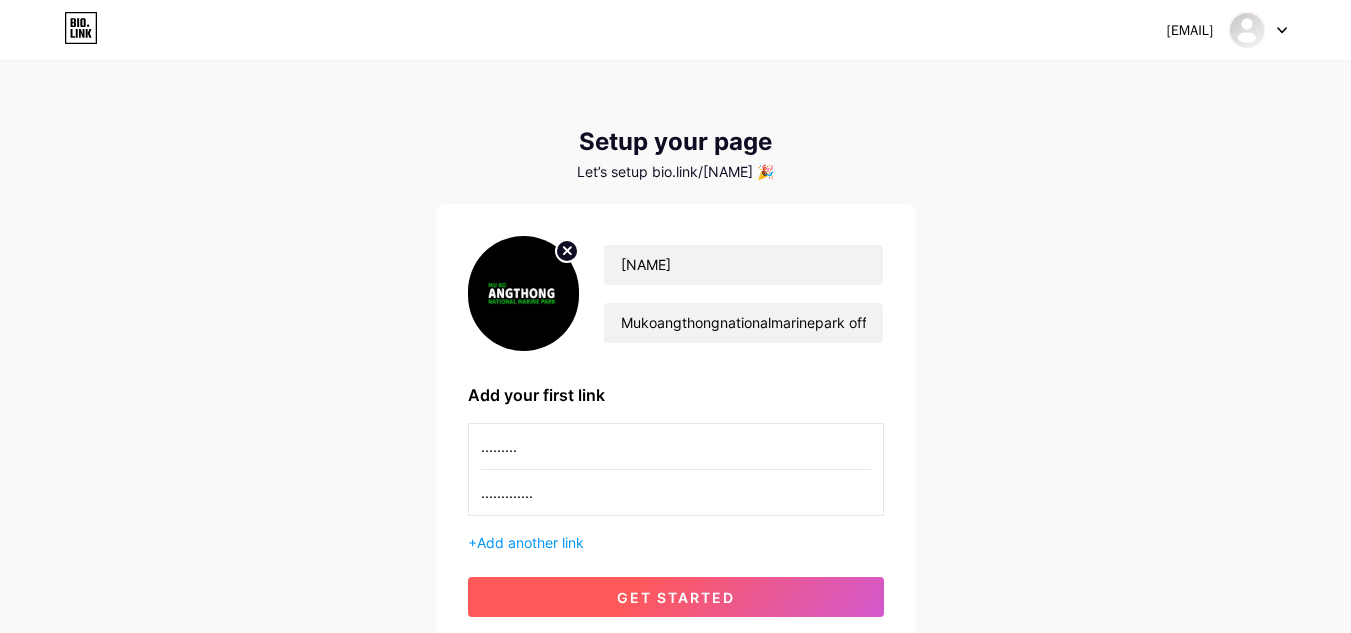 type on "............." 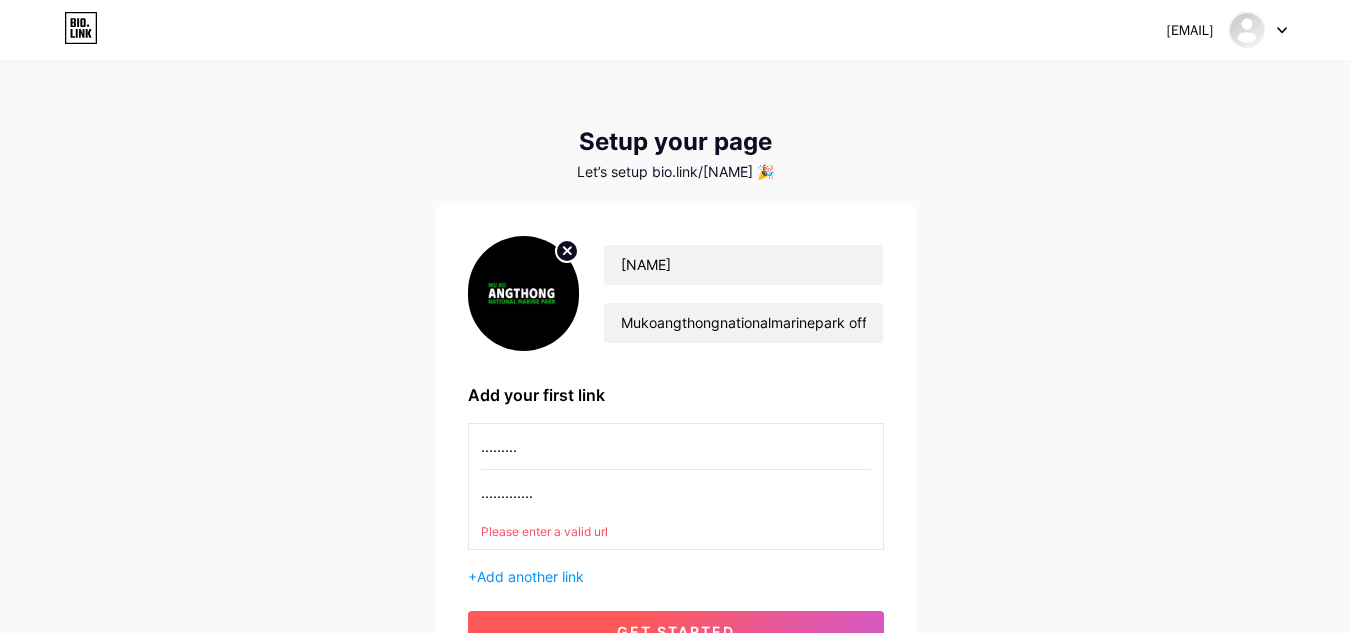 type 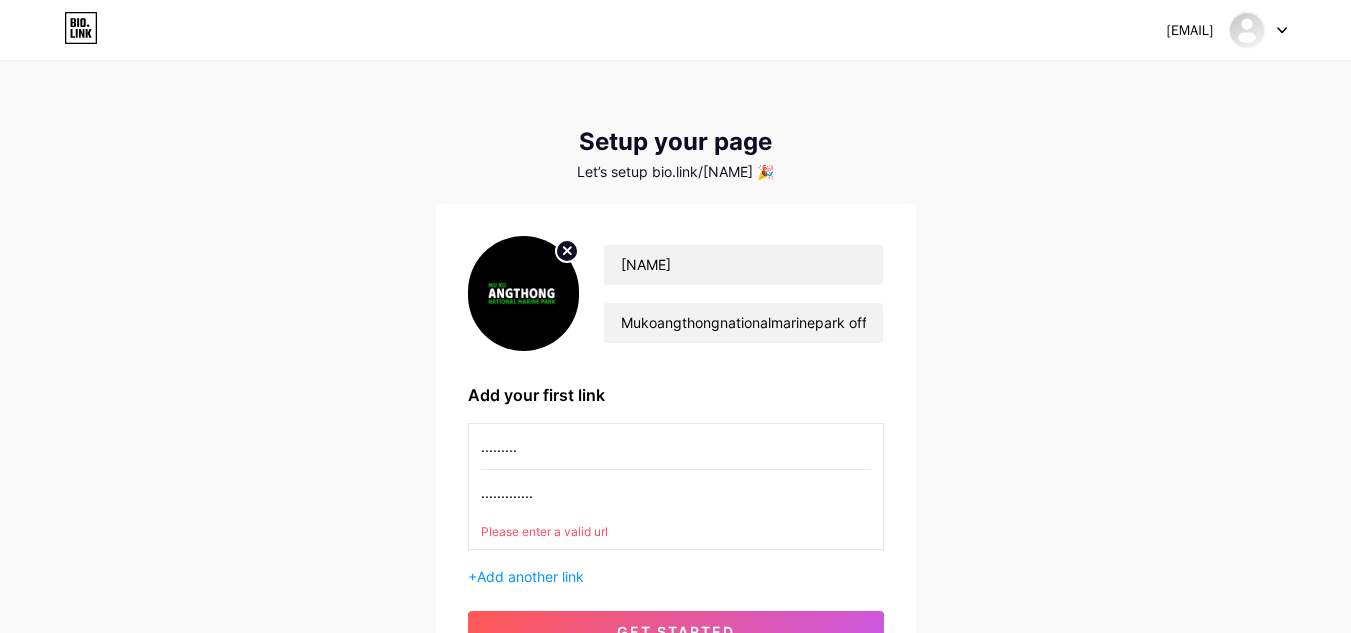 click on "............." at bounding box center [676, 446] 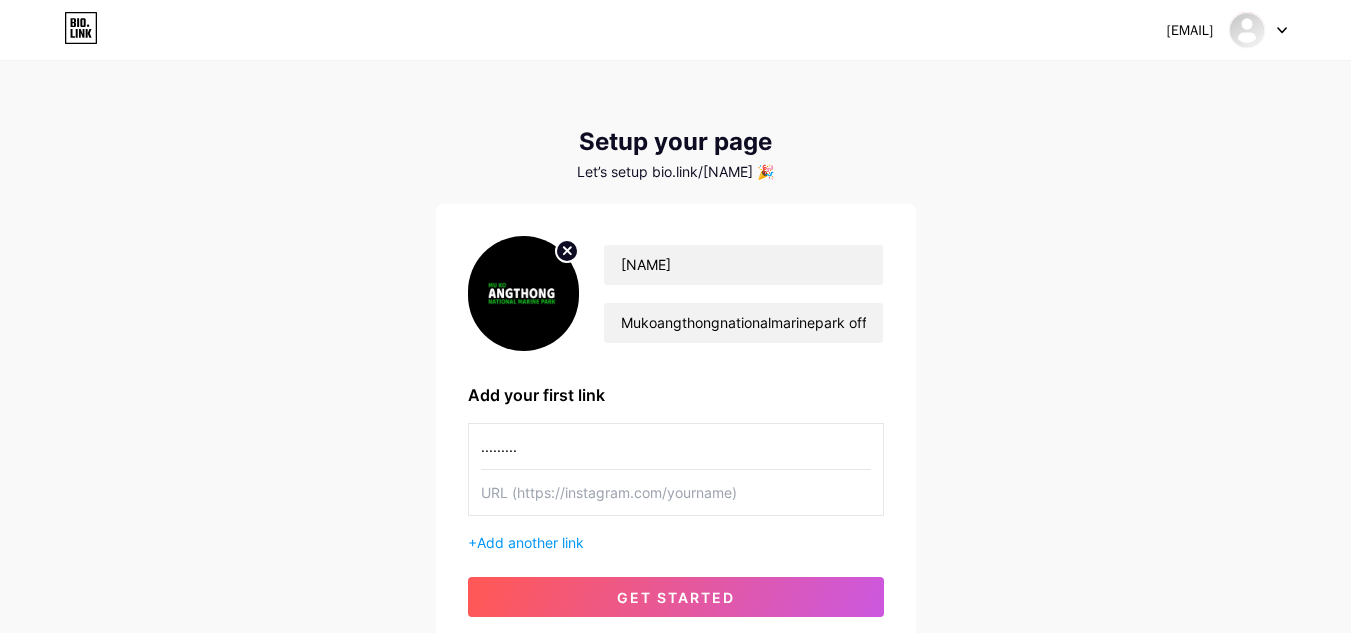 type 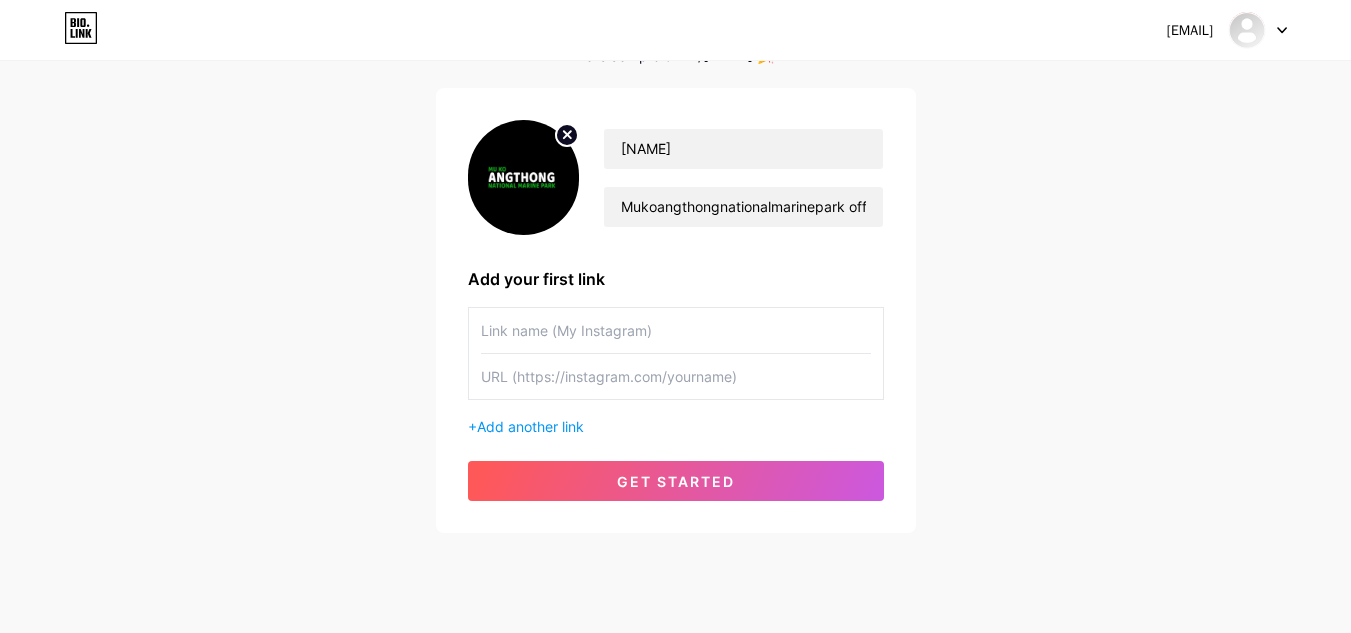 scroll, scrollTop: 115, scrollLeft: 0, axis: vertical 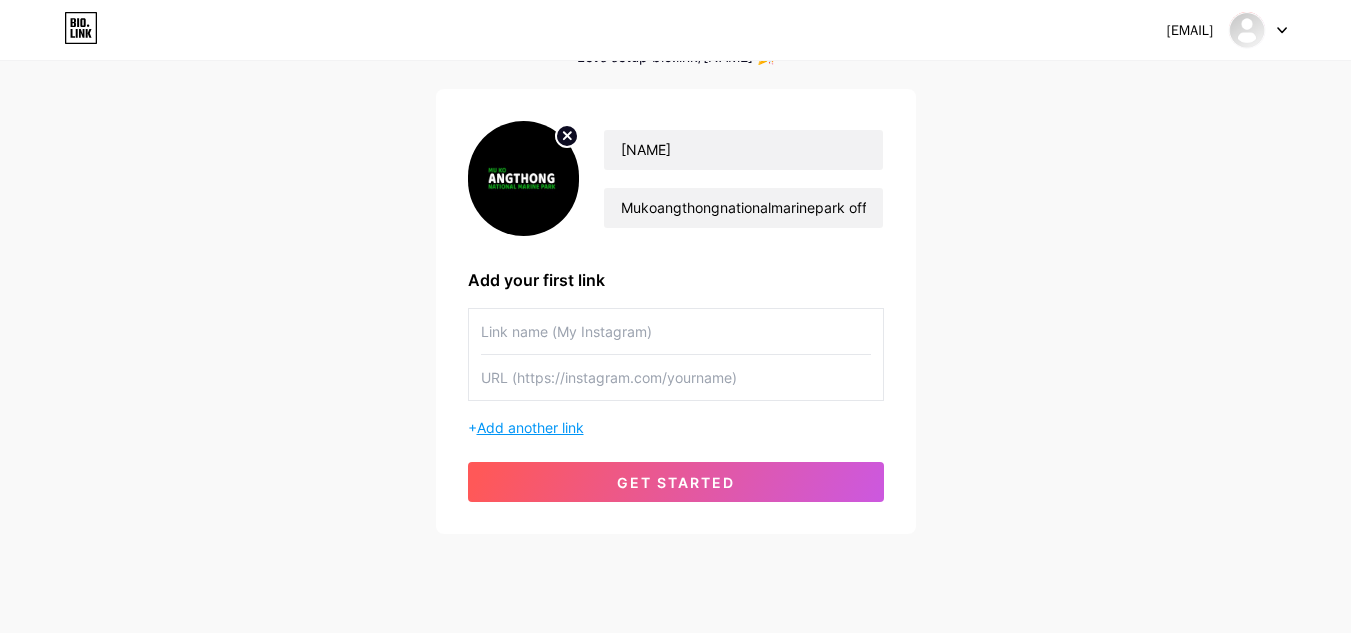 click on "Add another link" at bounding box center [530, 427] 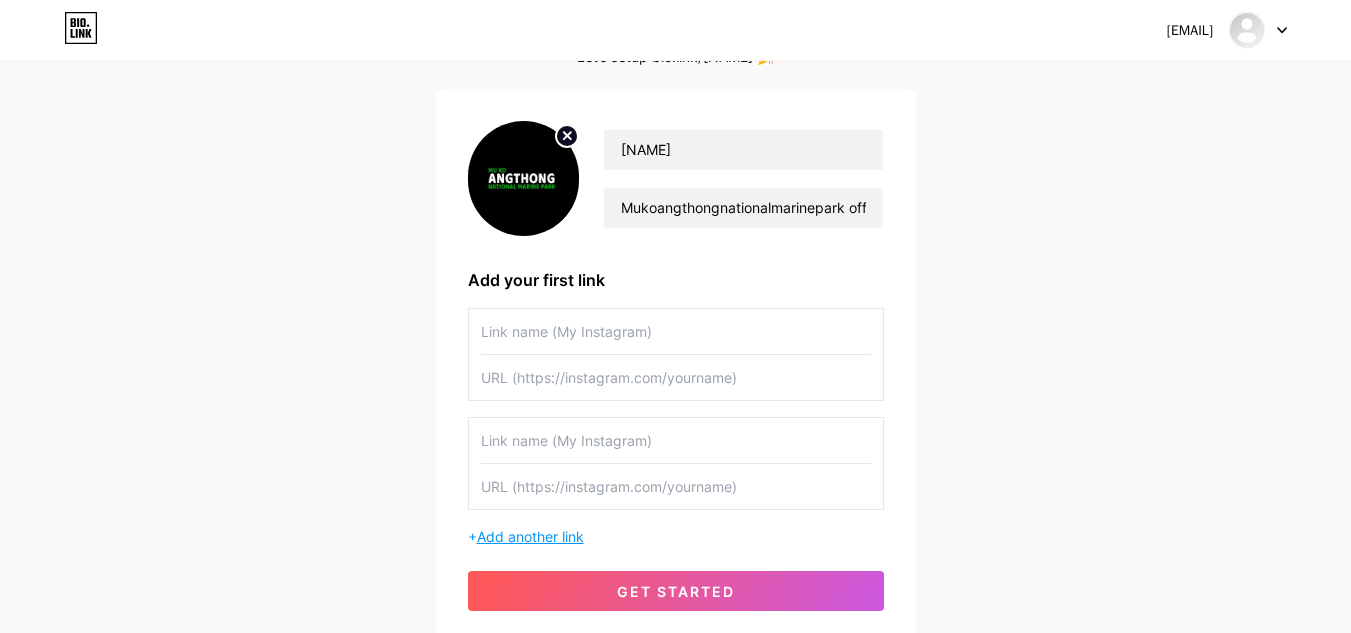 click on "Add another link" at bounding box center (530, 536) 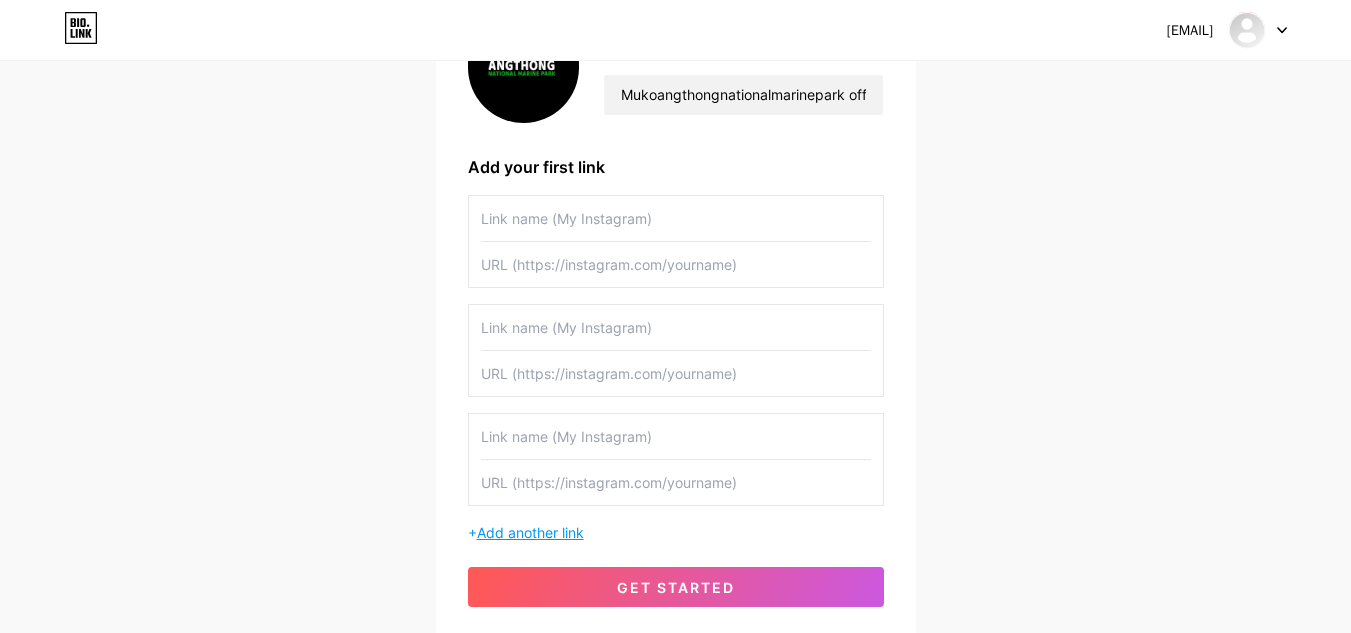scroll, scrollTop: 260, scrollLeft: 0, axis: vertical 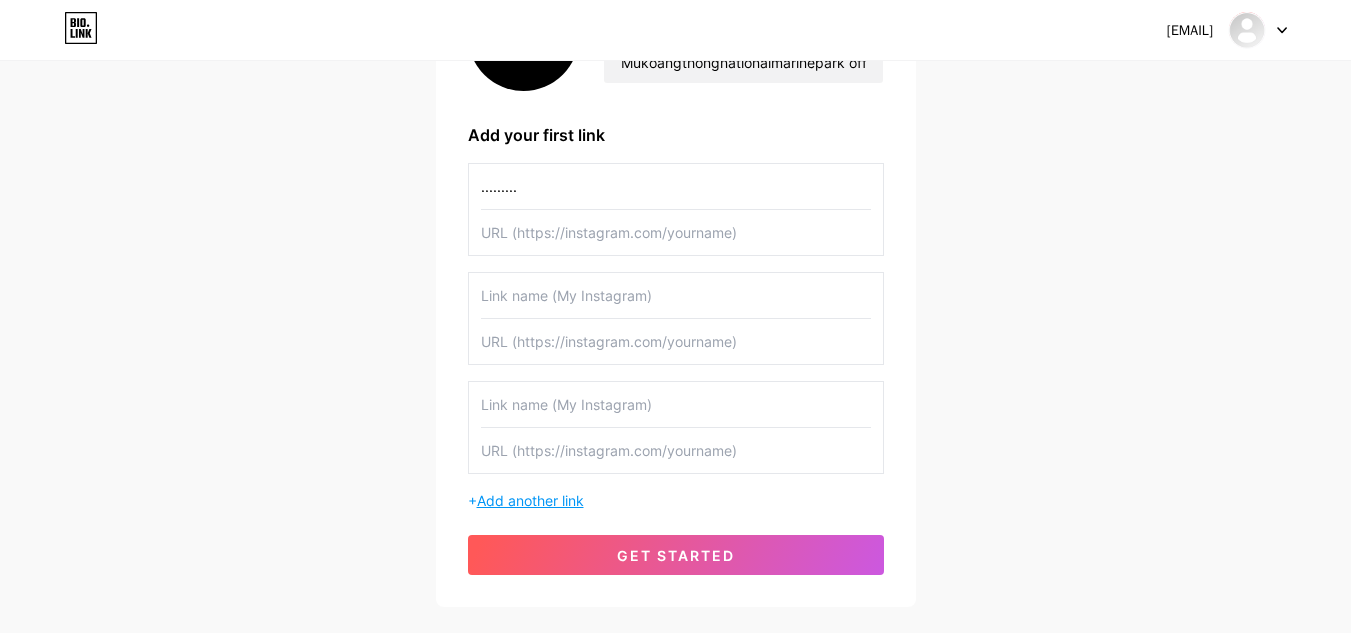 type on "........." 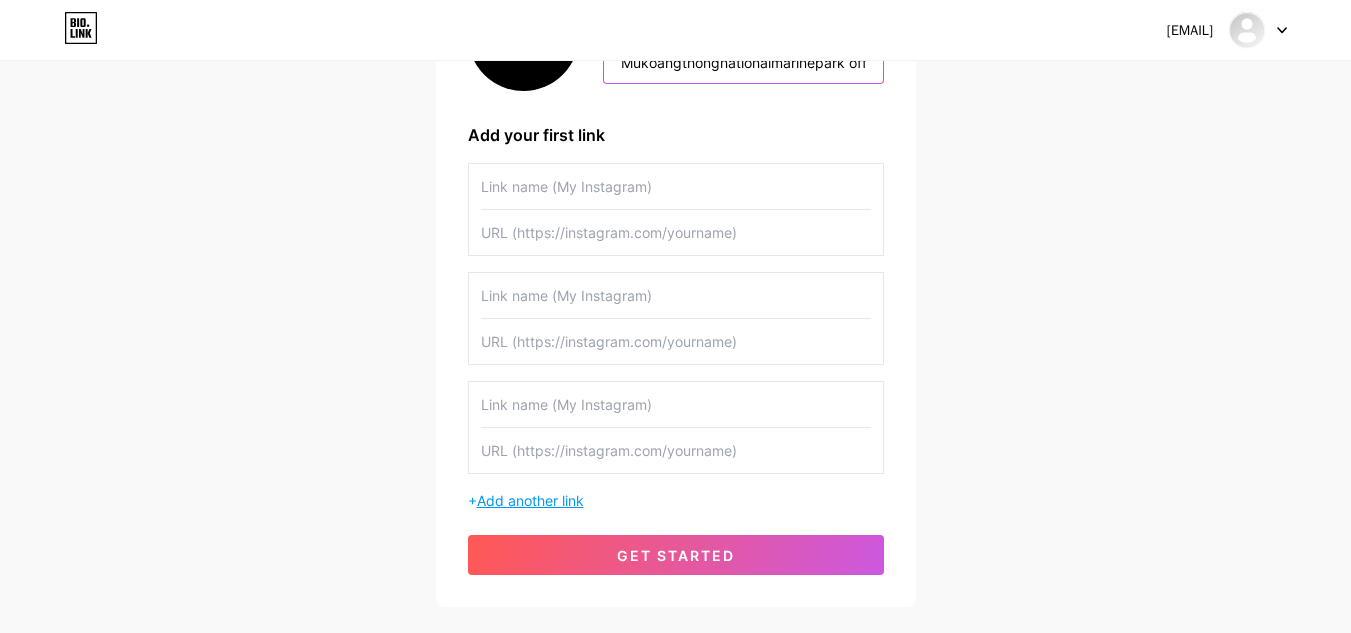 type 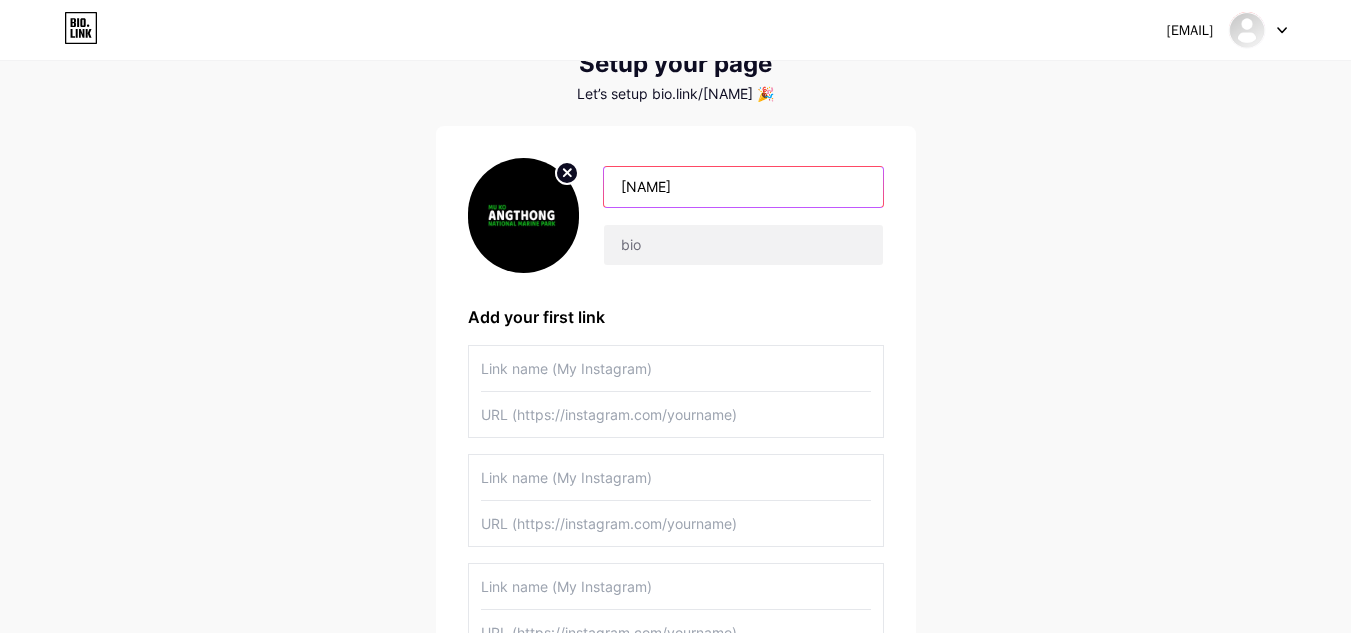 scroll, scrollTop: 84, scrollLeft: 0, axis: vertical 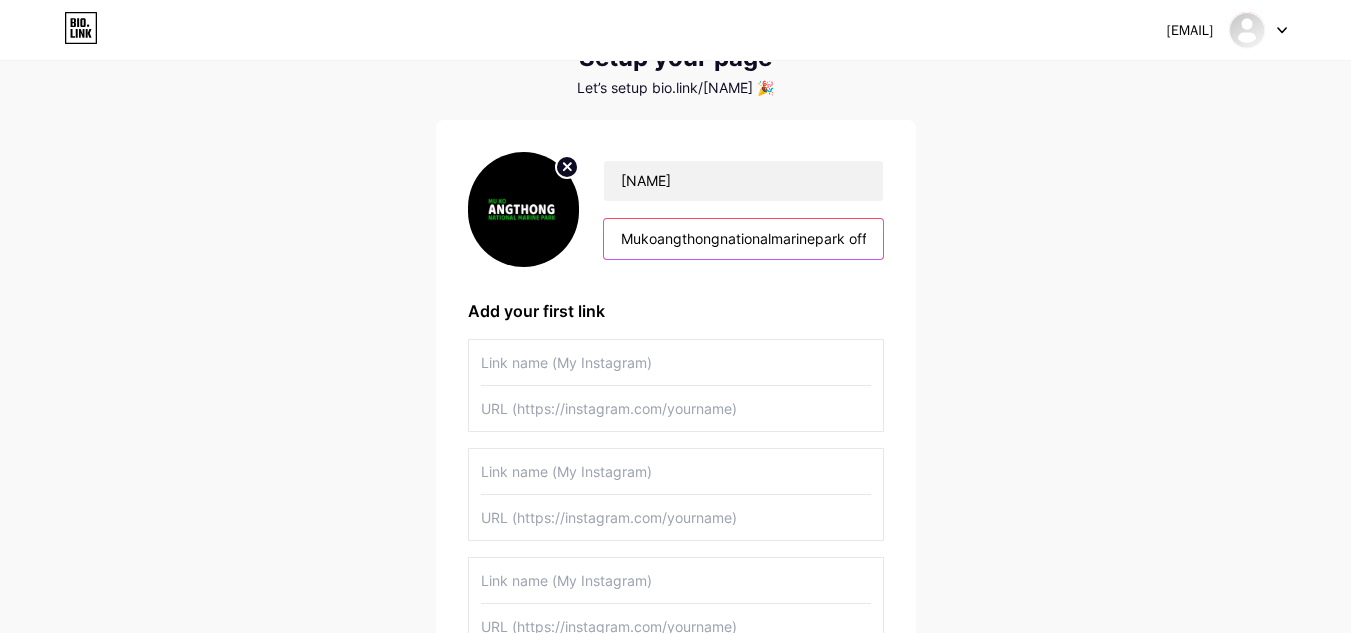 type on "Mukoangthongnationalmarinepark offers day and night tours to Ang Thong Marine Park from Koh Samui. Prices start at 1,700 THB for adults and 1,200 THB for children. Family and senior-friendly. Includes hotel pickup, speedboat, lunch, snorkeling, kayaking, and guide. Book online or call [PHONE] or [PHONE] for reservations." 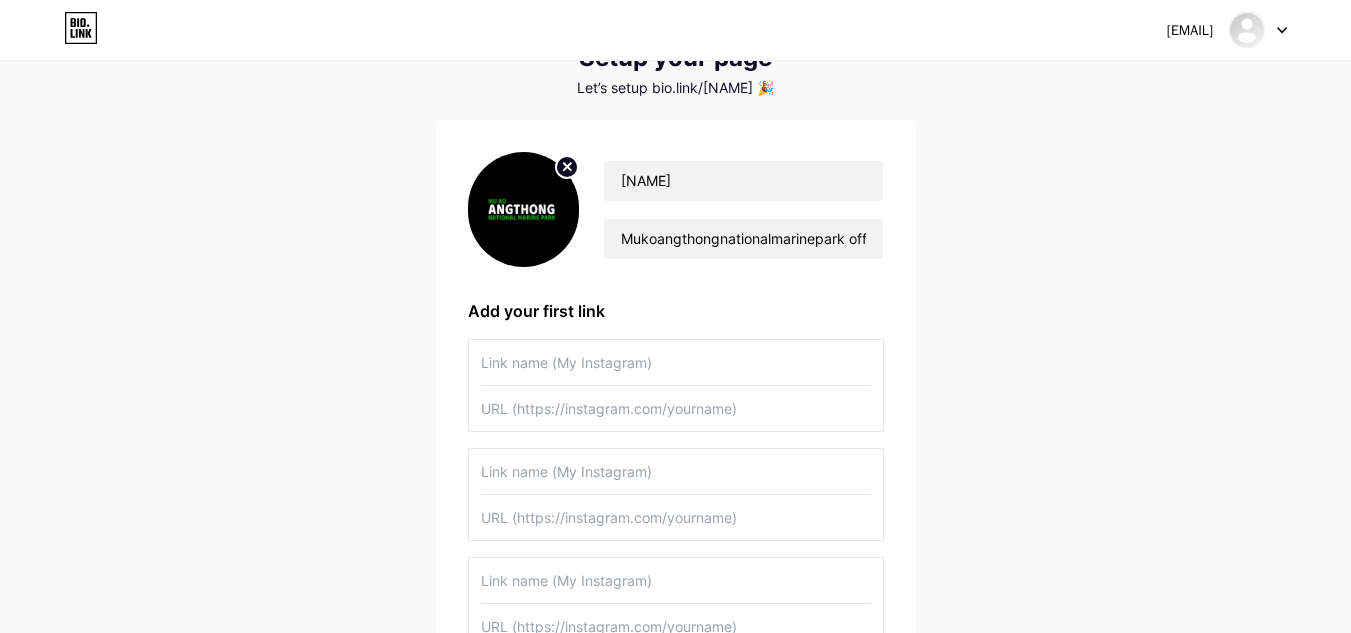 click at bounding box center (676, 362) 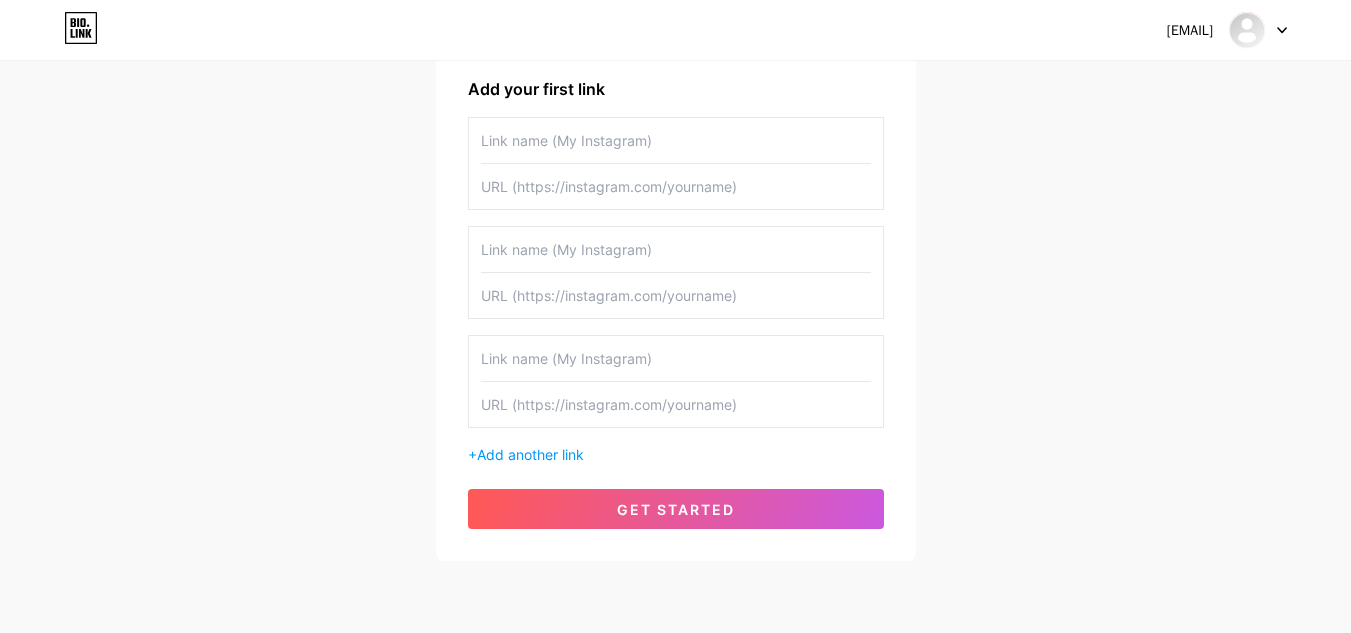 scroll, scrollTop: 307, scrollLeft: 0, axis: vertical 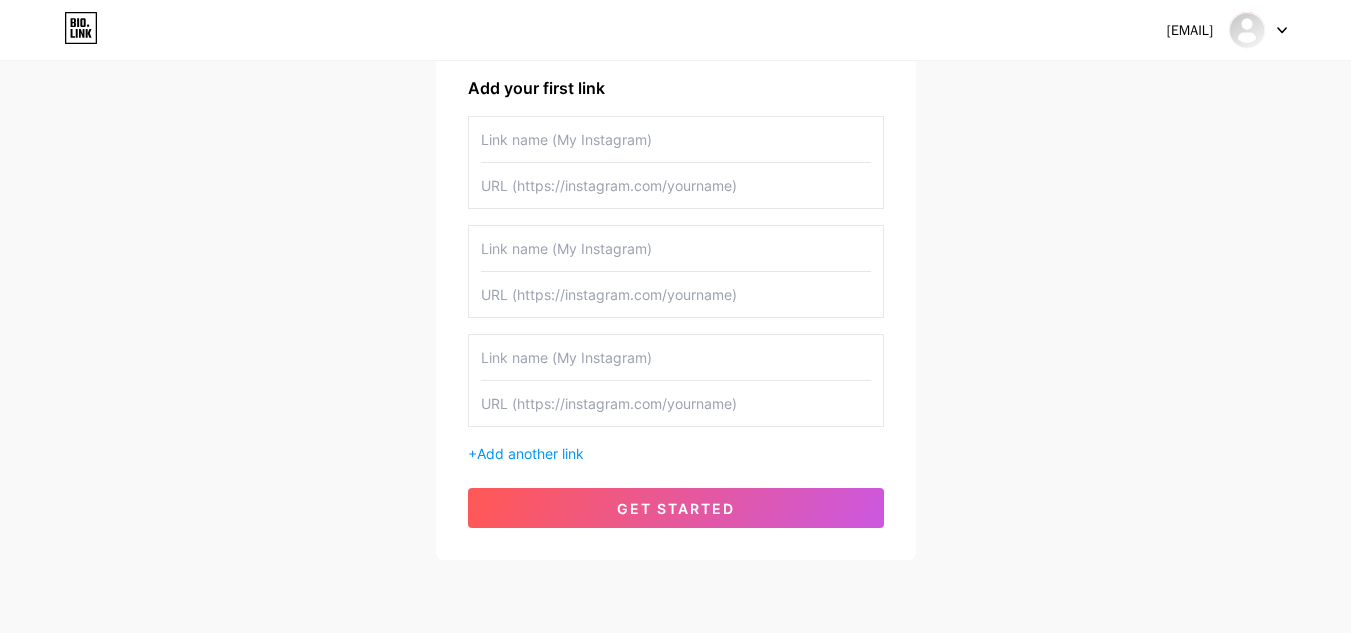 click at bounding box center (676, 139) 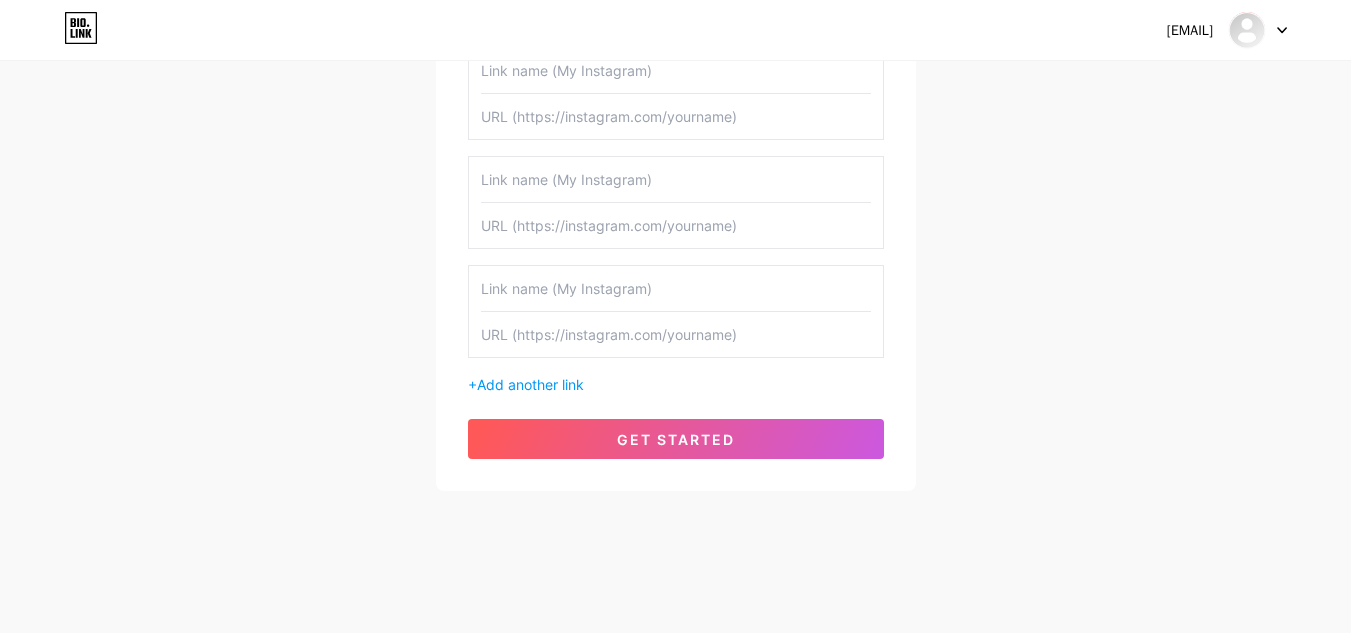 scroll, scrollTop: 378, scrollLeft: 0, axis: vertical 